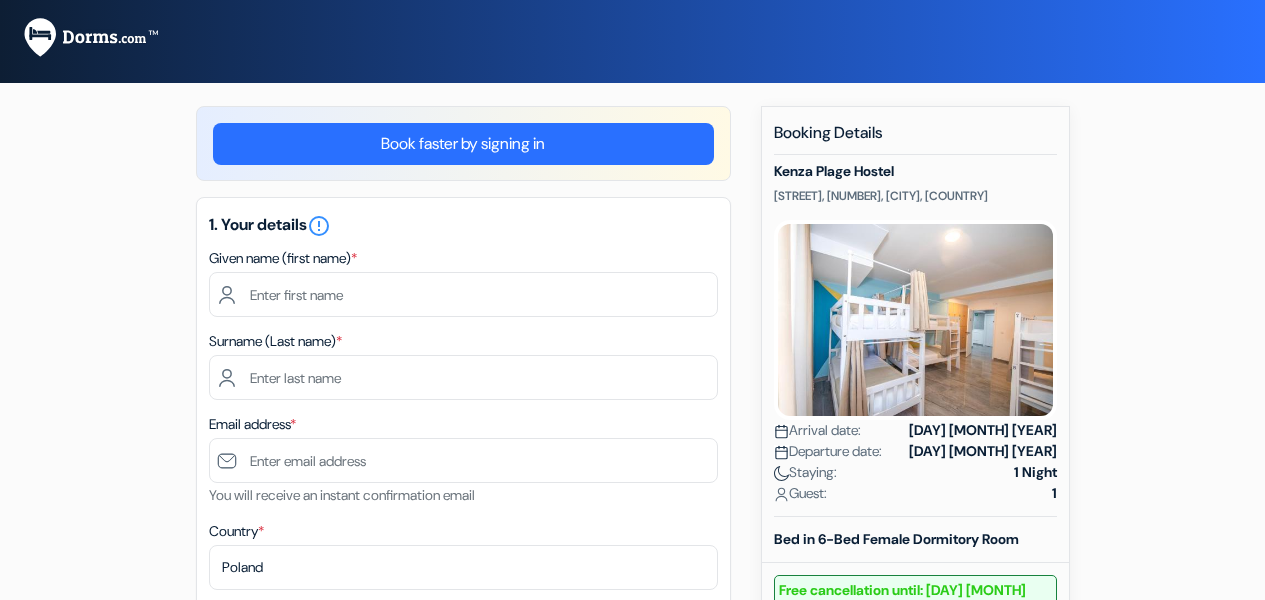 scroll, scrollTop: 0, scrollLeft: 0, axis: both 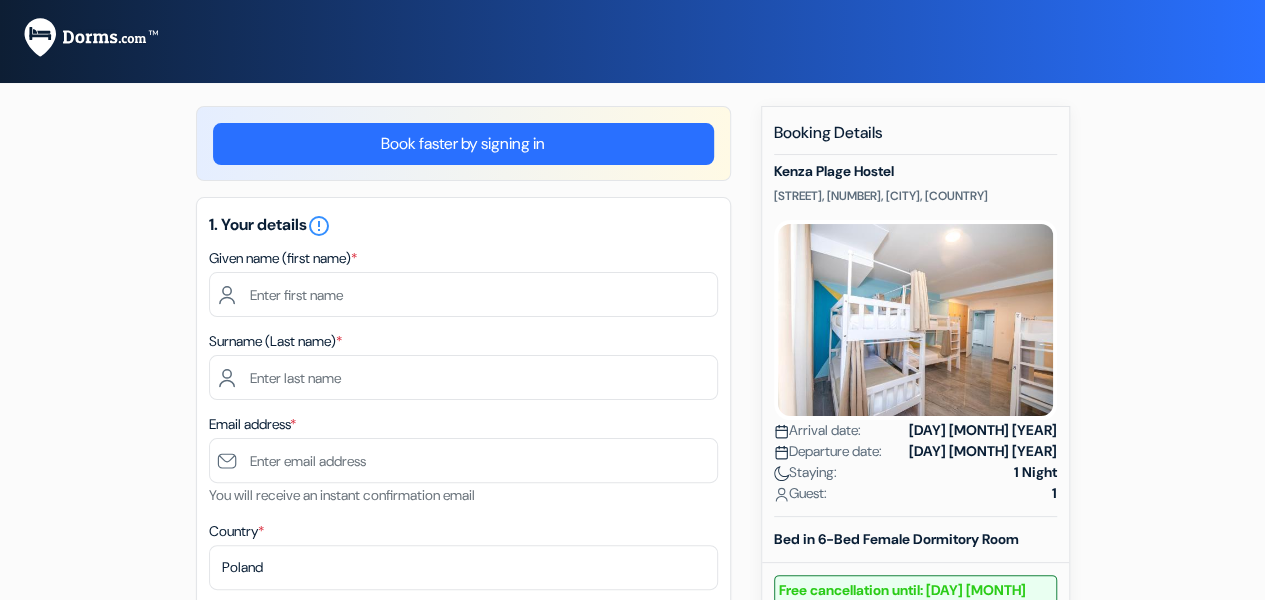 click on "Arrival date:" at bounding box center [817, 430] 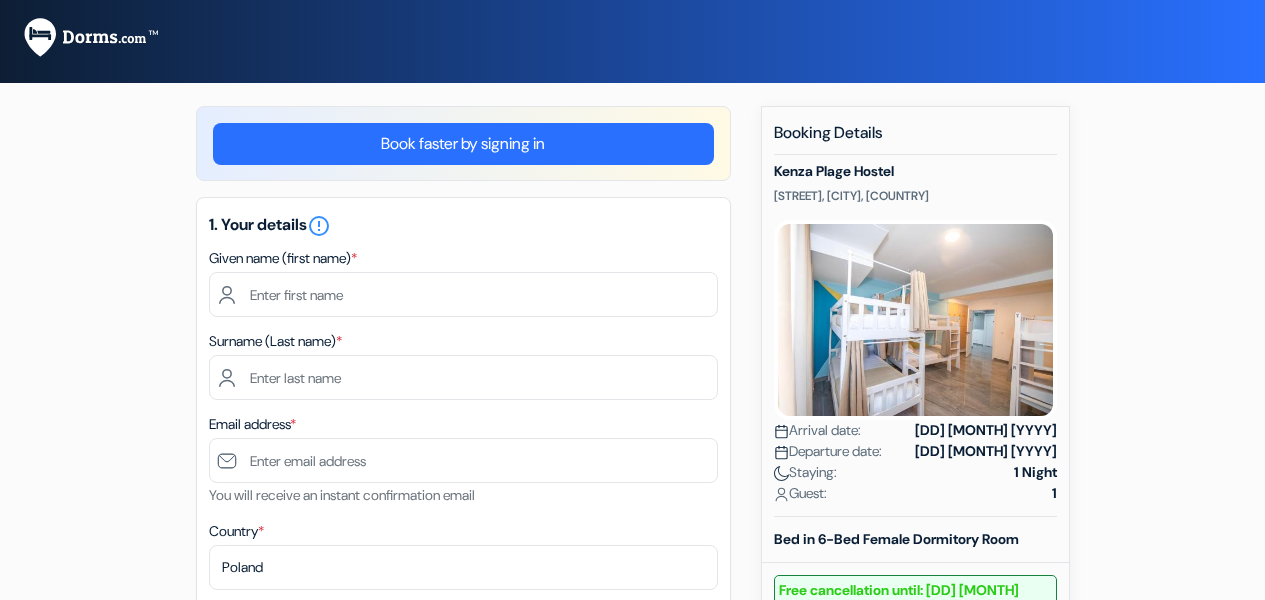 scroll, scrollTop: 0, scrollLeft: 0, axis: both 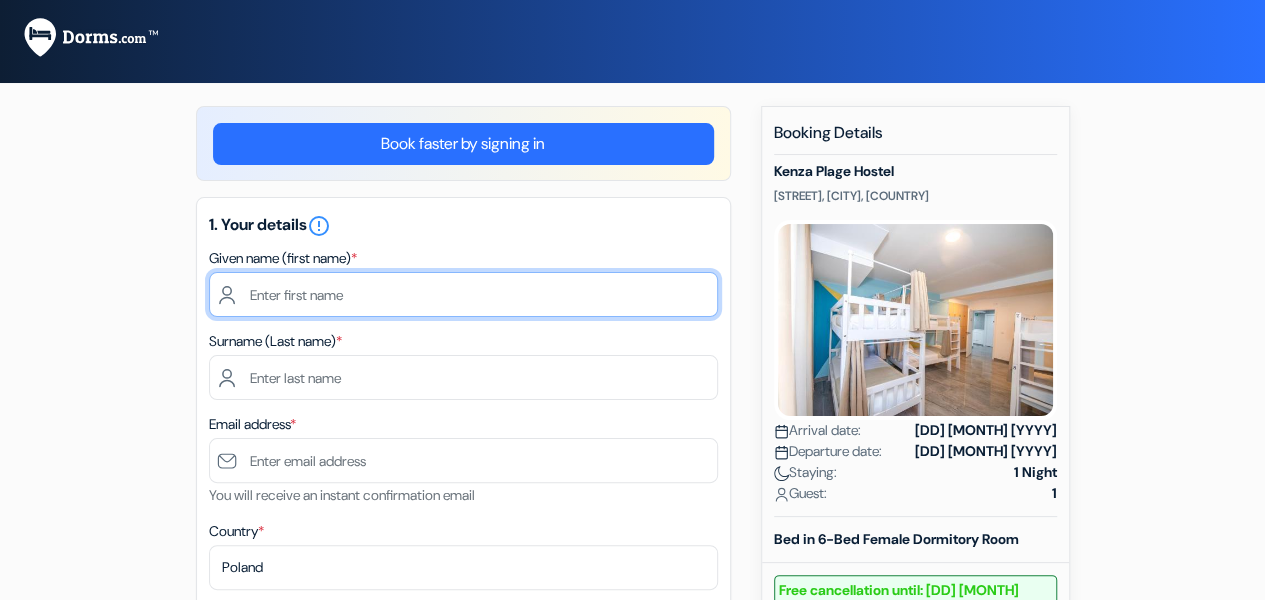 click at bounding box center [463, 294] 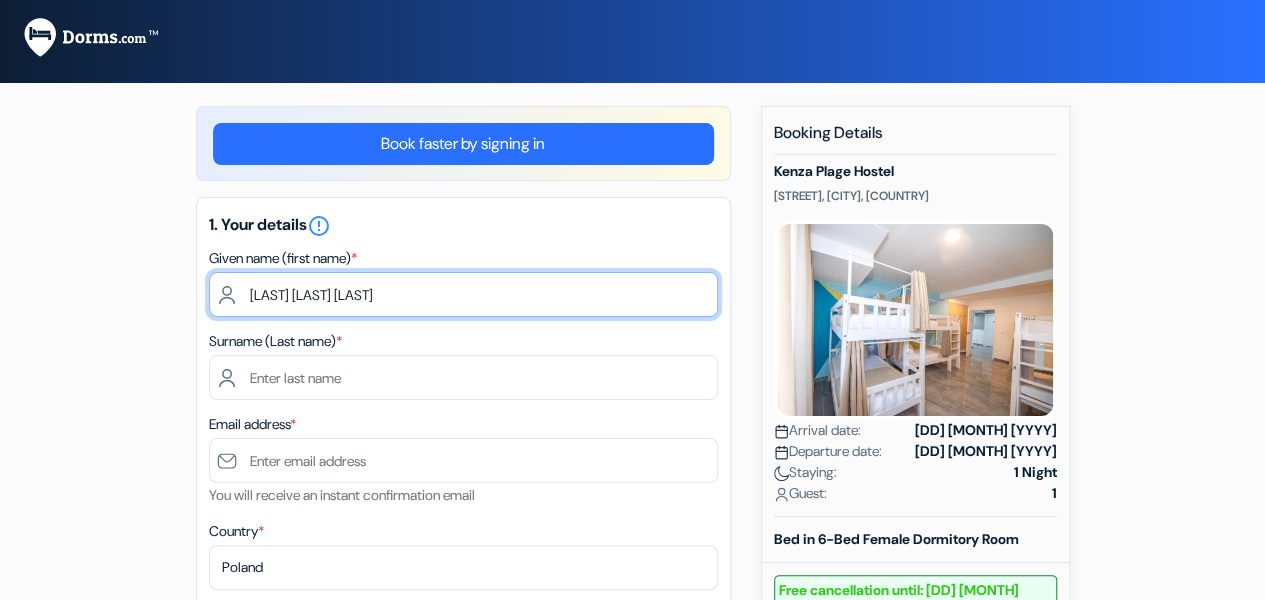 drag, startPoint x: 294, startPoint y: 289, endPoint x: 444, endPoint y: 291, distance: 150.01334 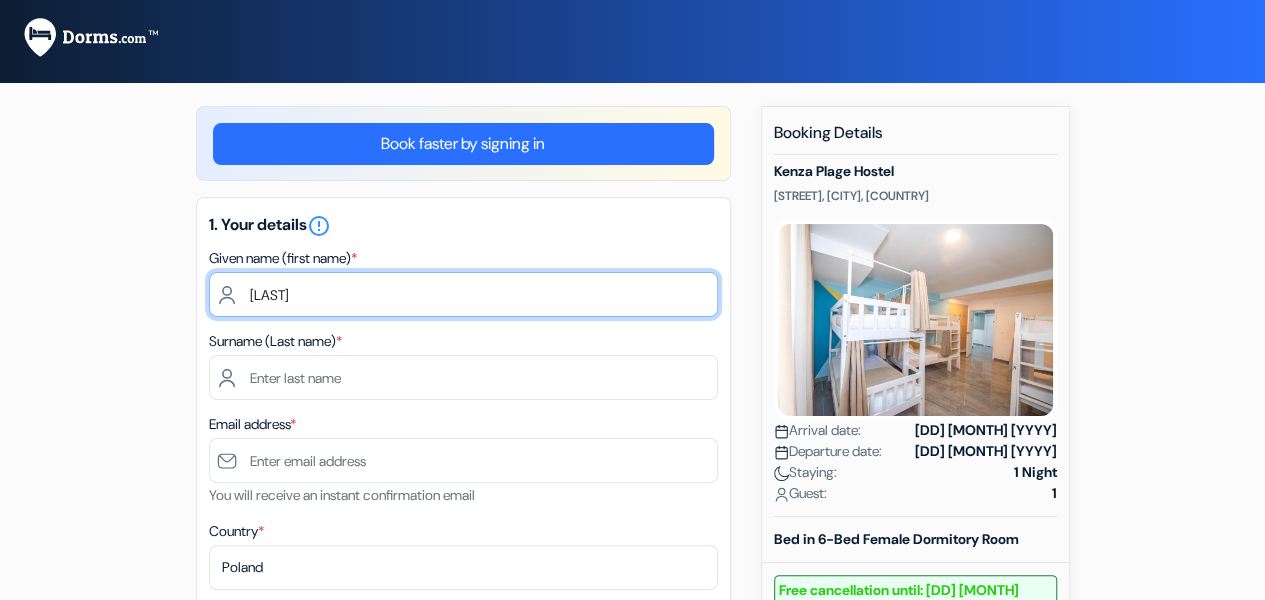 type on "[LAST]" 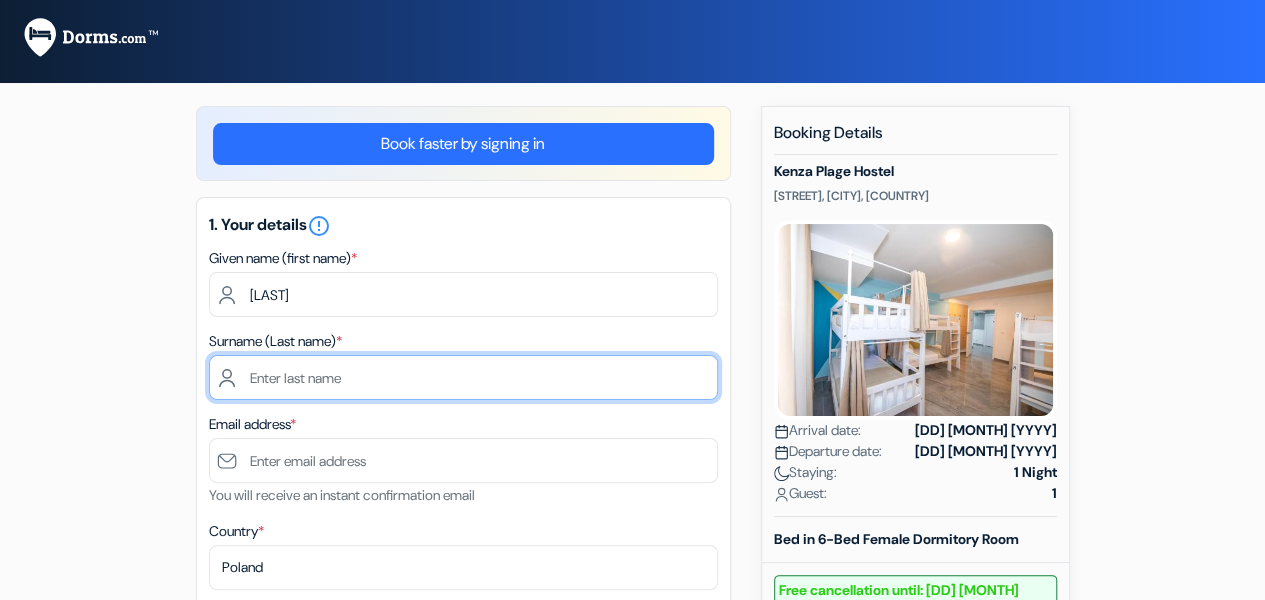 click at bounding box center [463, 377] 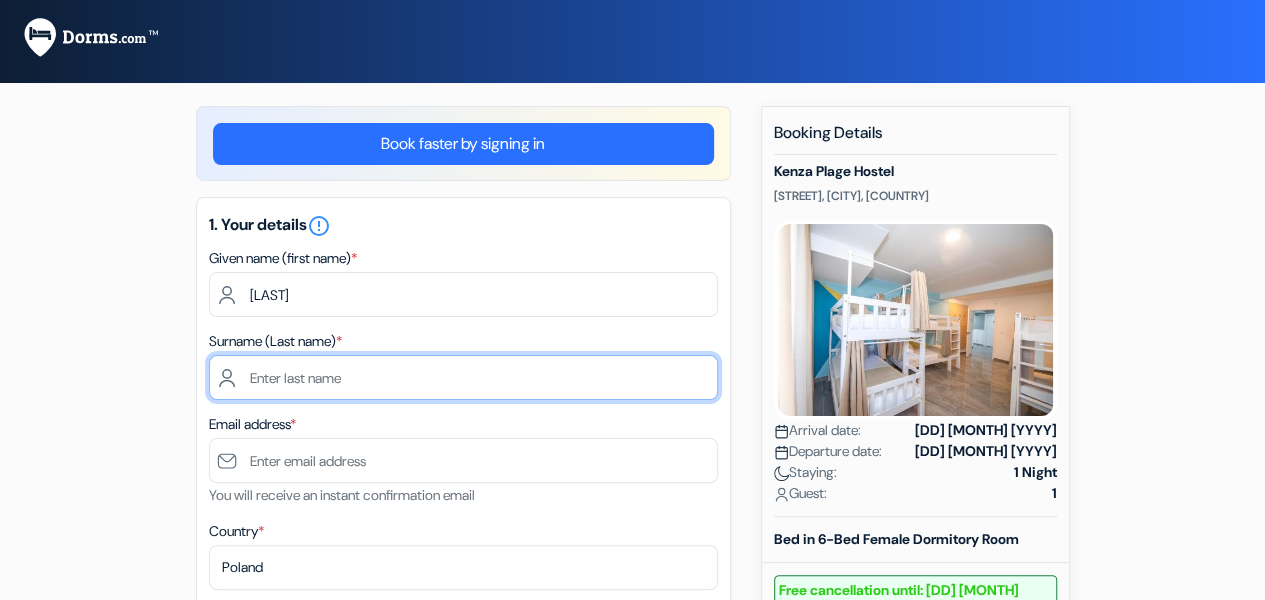 paste on "SADOUNI ESSOUAIDI" 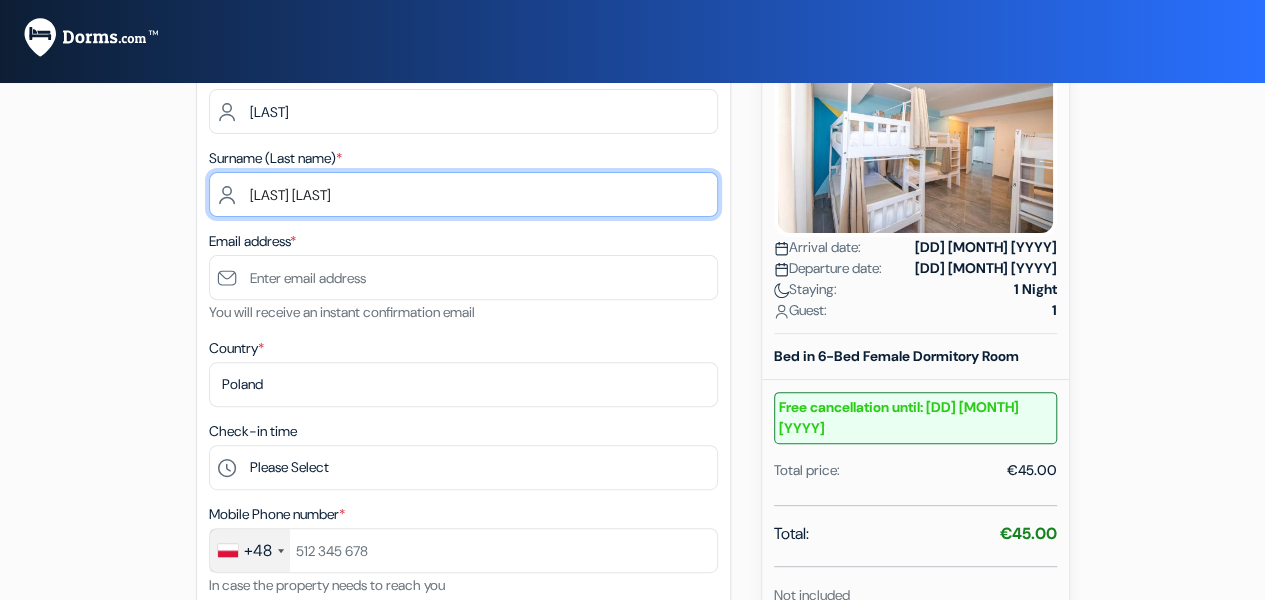 scroll, scrollTop: 200, scrollLeft: 0, axis: vertical 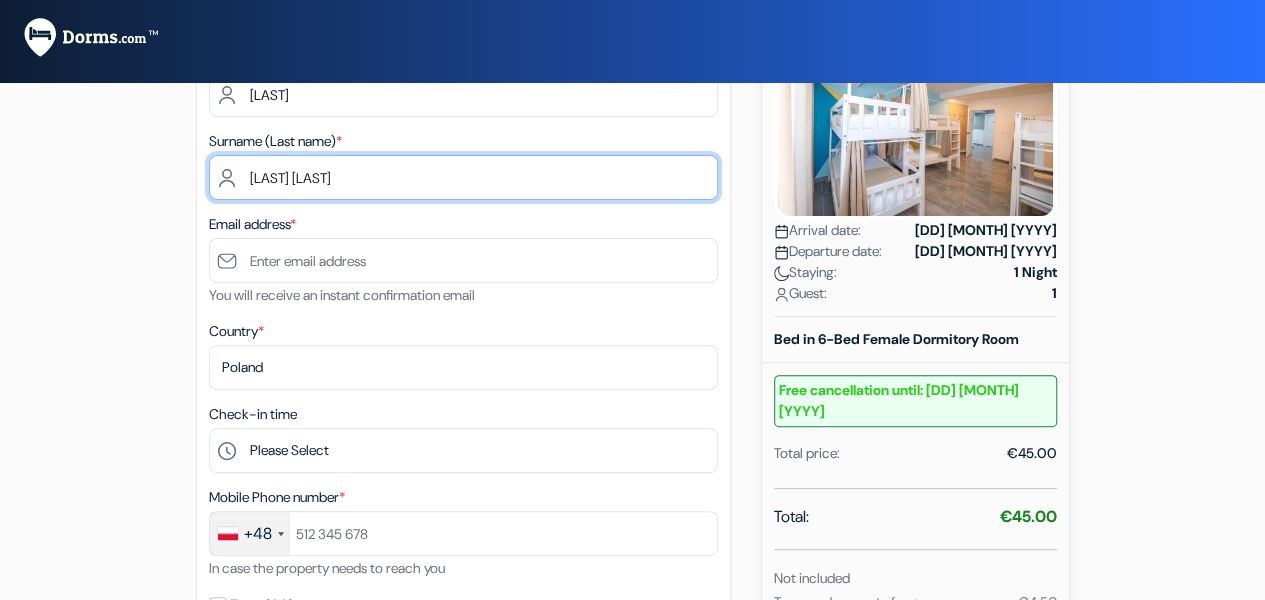 type on "SADOUNI ESSOUAIDI" 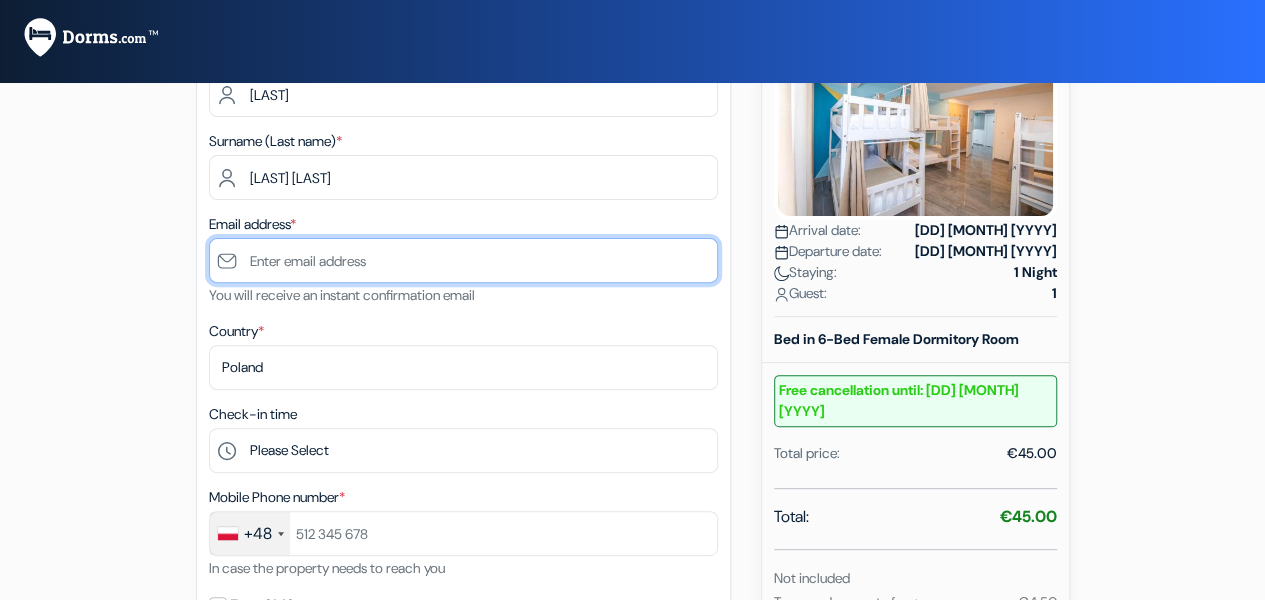 click at bounding box center [463, 260] 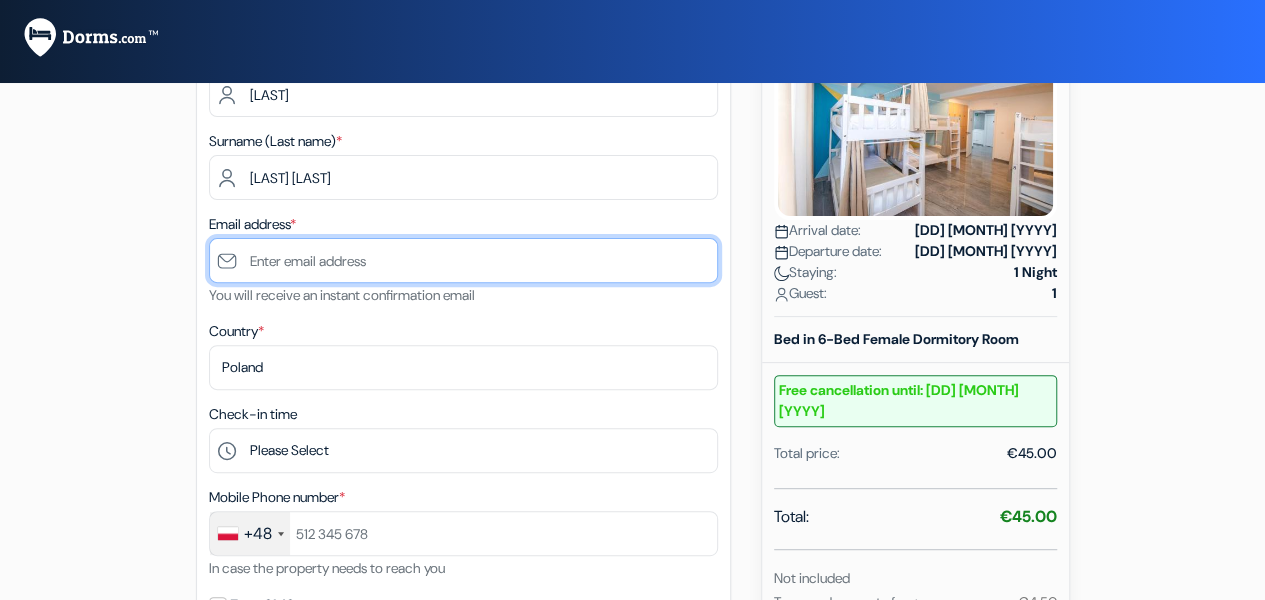type on "bkolaczkiewicz@tratwa.org" 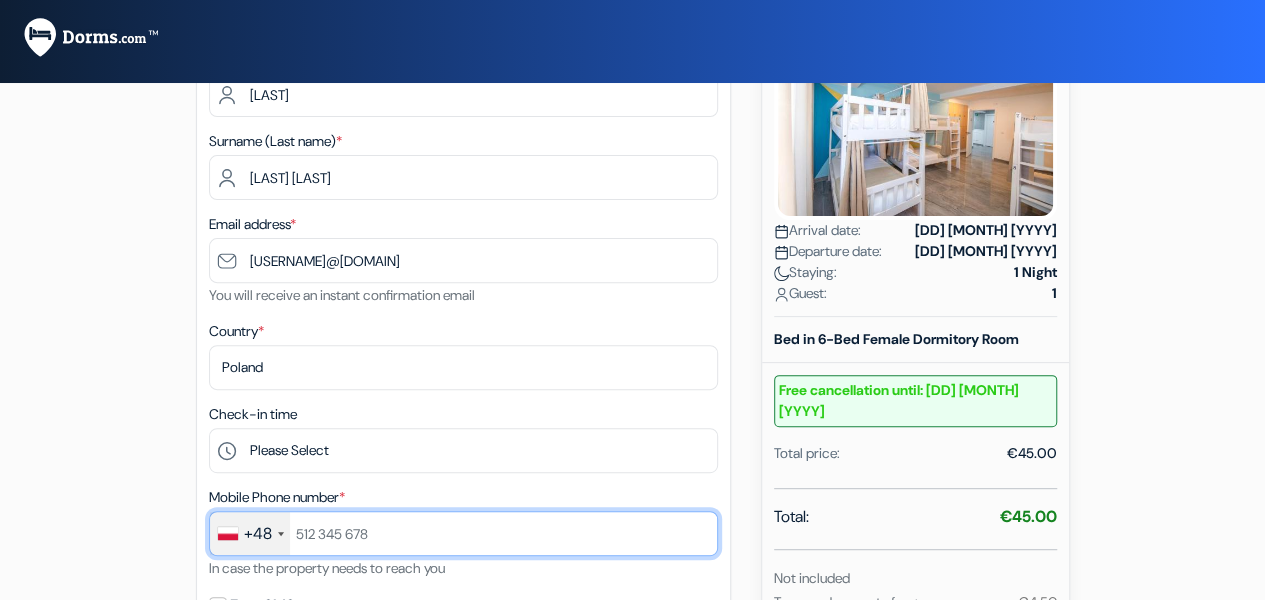 type on "690870666" 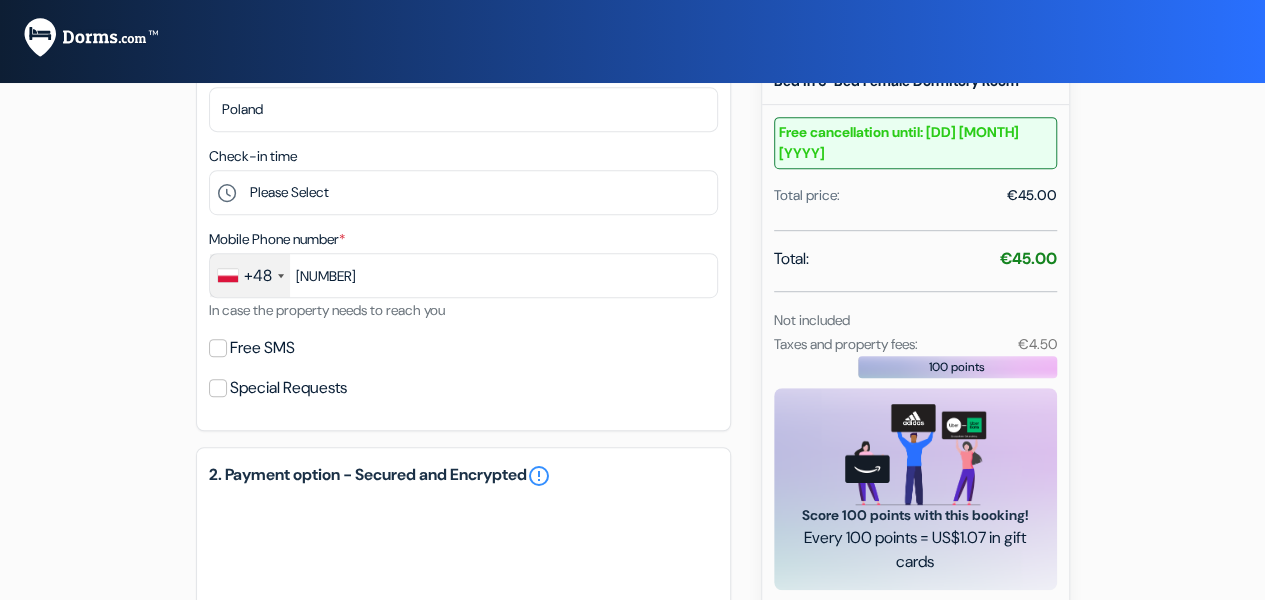 scroll, scrollTop: 500, scrollLeft: 0, axis: vertical 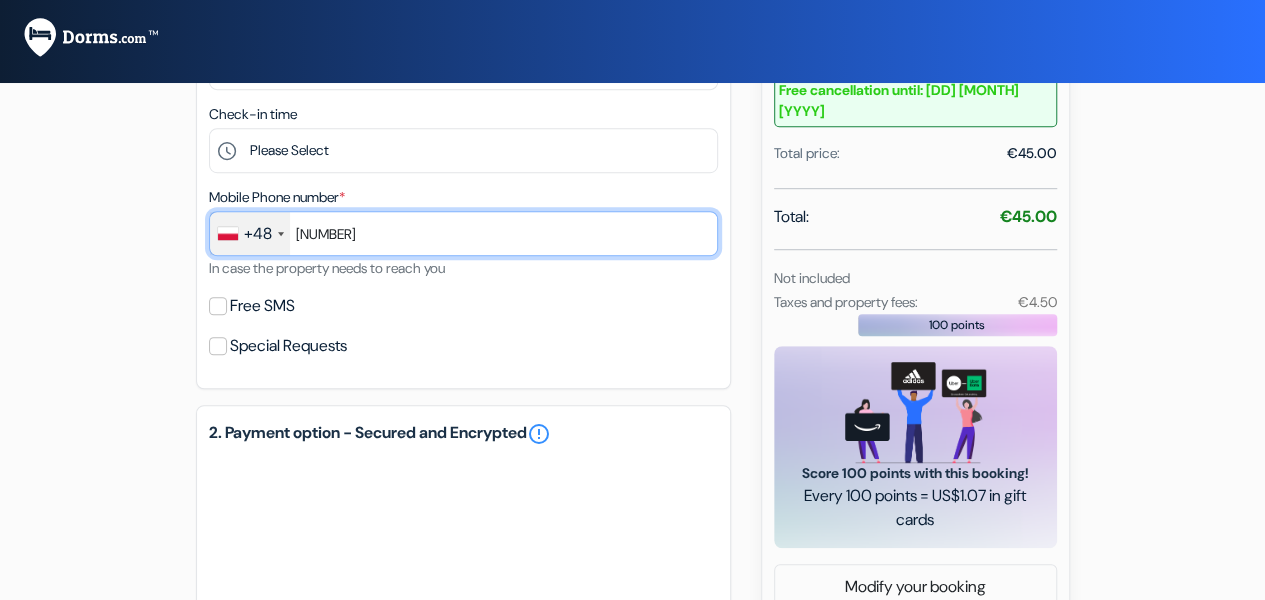 drag, startPoint x: 401, startPoint y: 240, endPoint x: 284, endPoint y: 234, distance: 117.15375 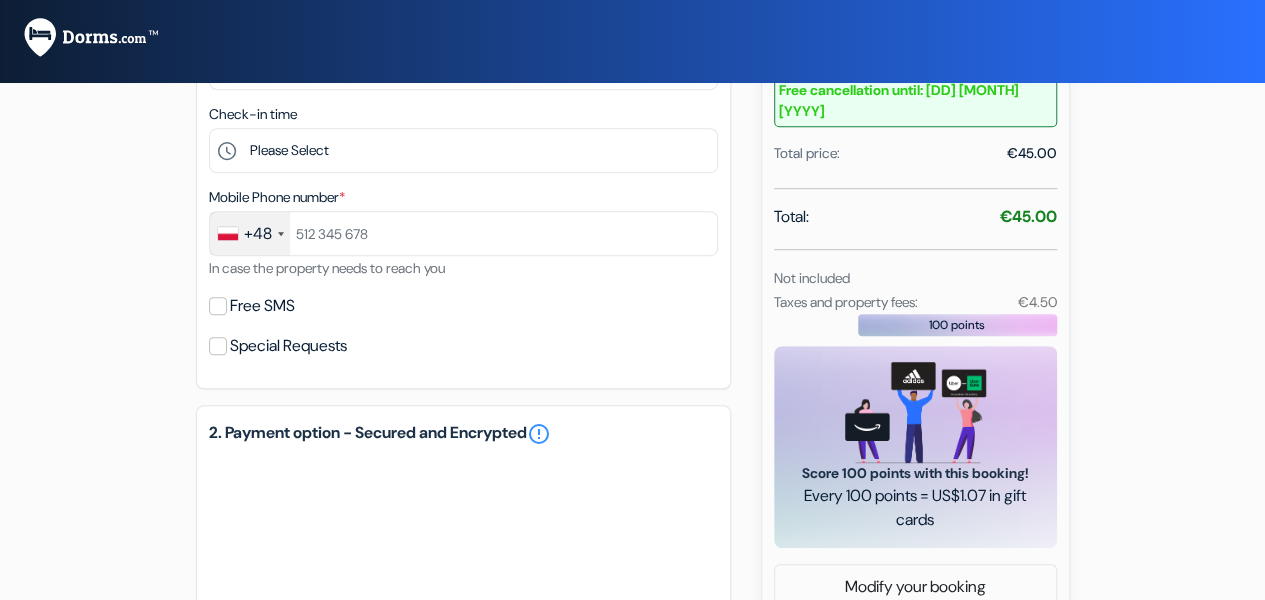 click at bounding box center (281, 234) 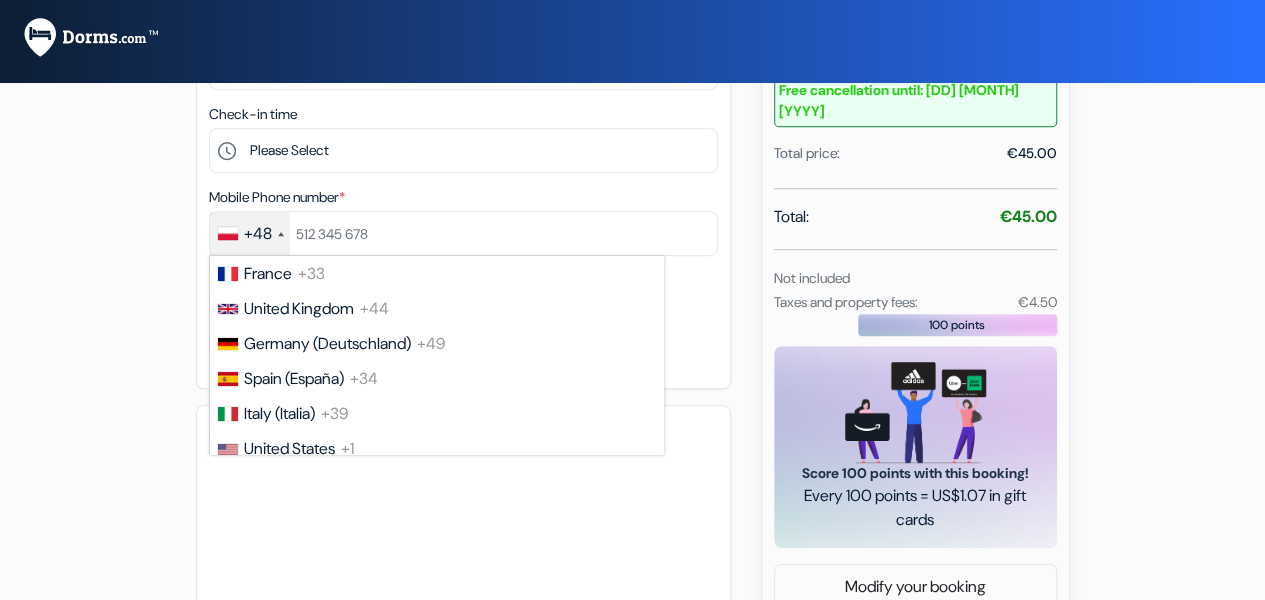 scroll, scrollTop: 6144, scrollLeft: 0, axis: vertical 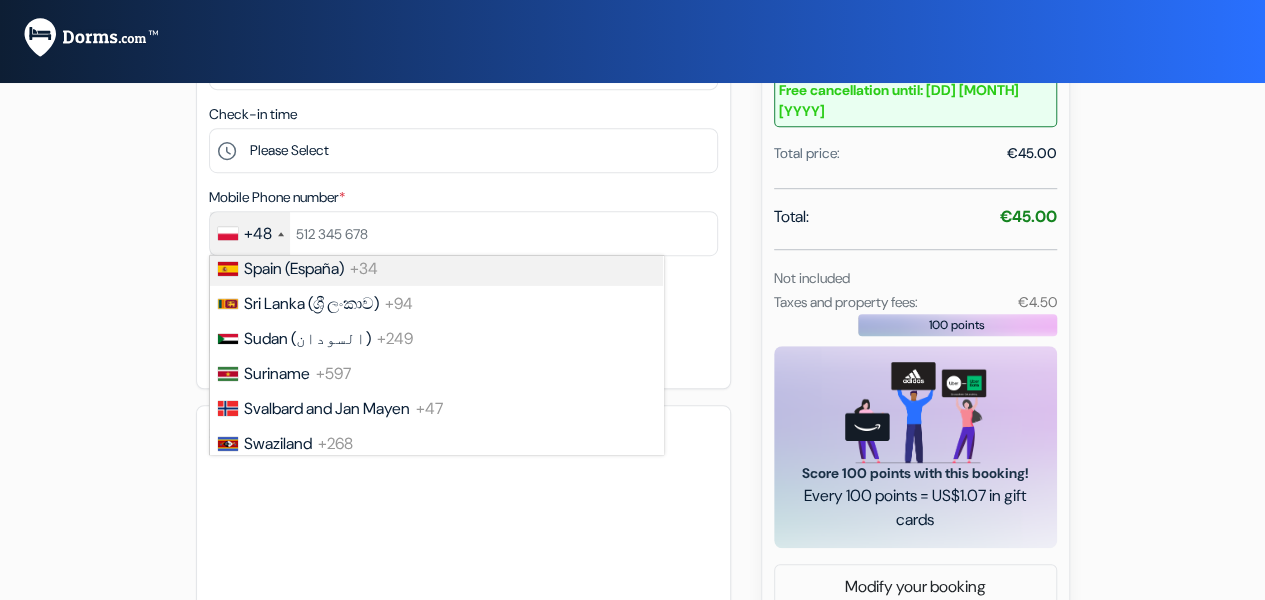 click on "Spain (España)" at bounding box center (294, 268) 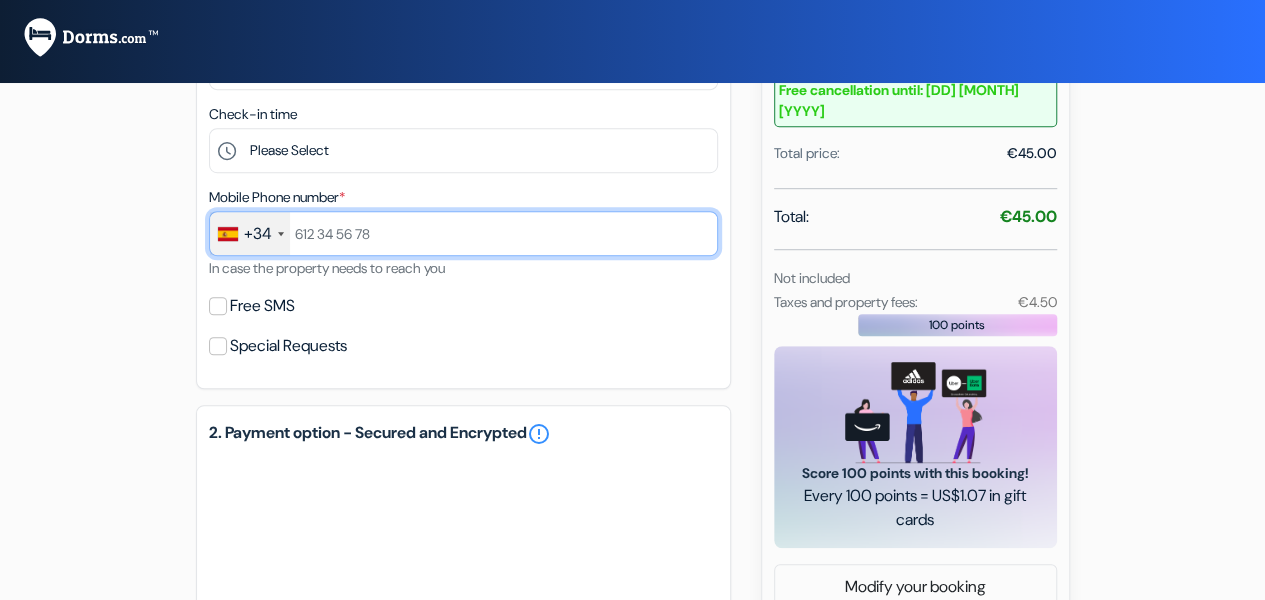 click at bounding box center (463, 233) 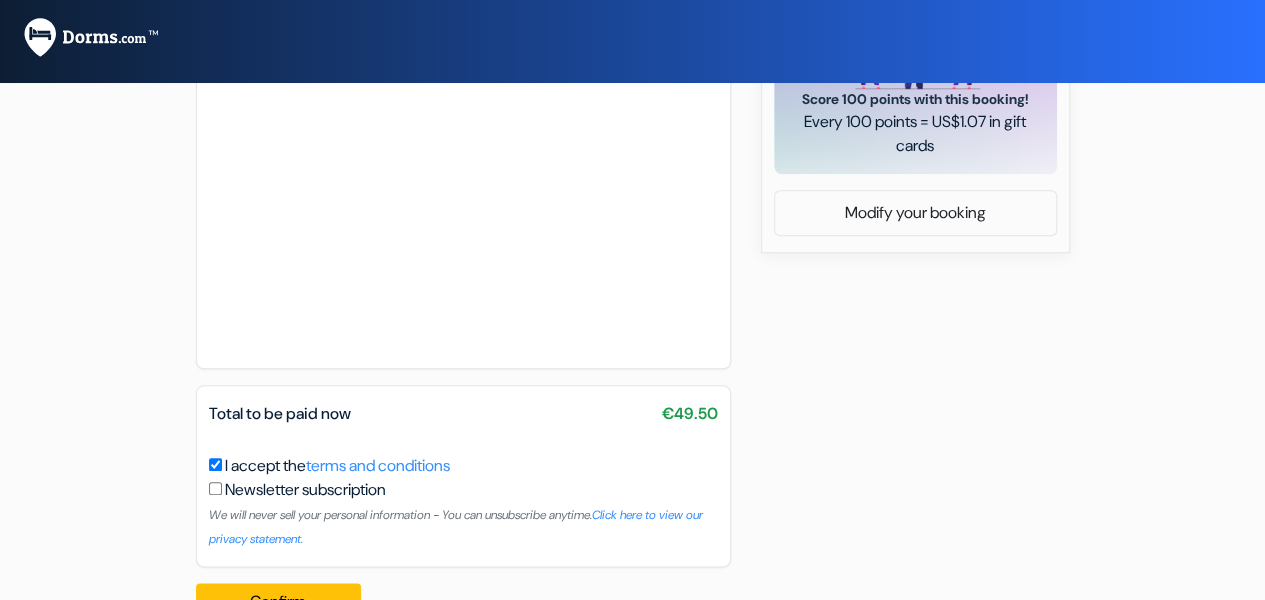 scroll, scrollTop: 832, scrollLeft: 0, axis: vertical 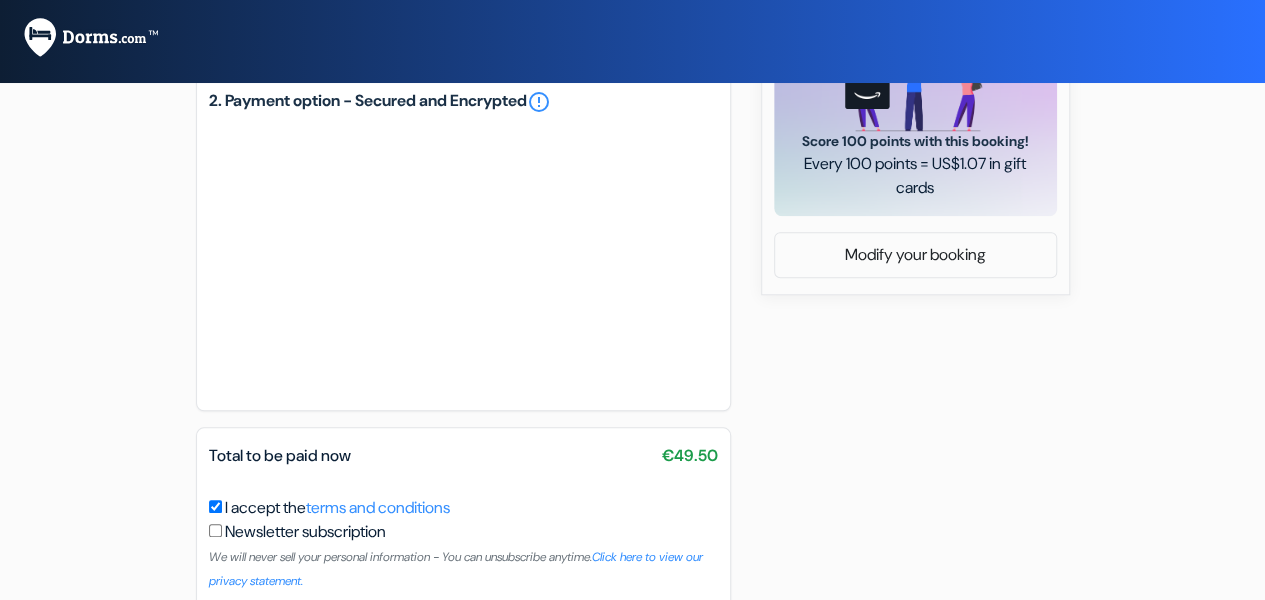type on "674887471" 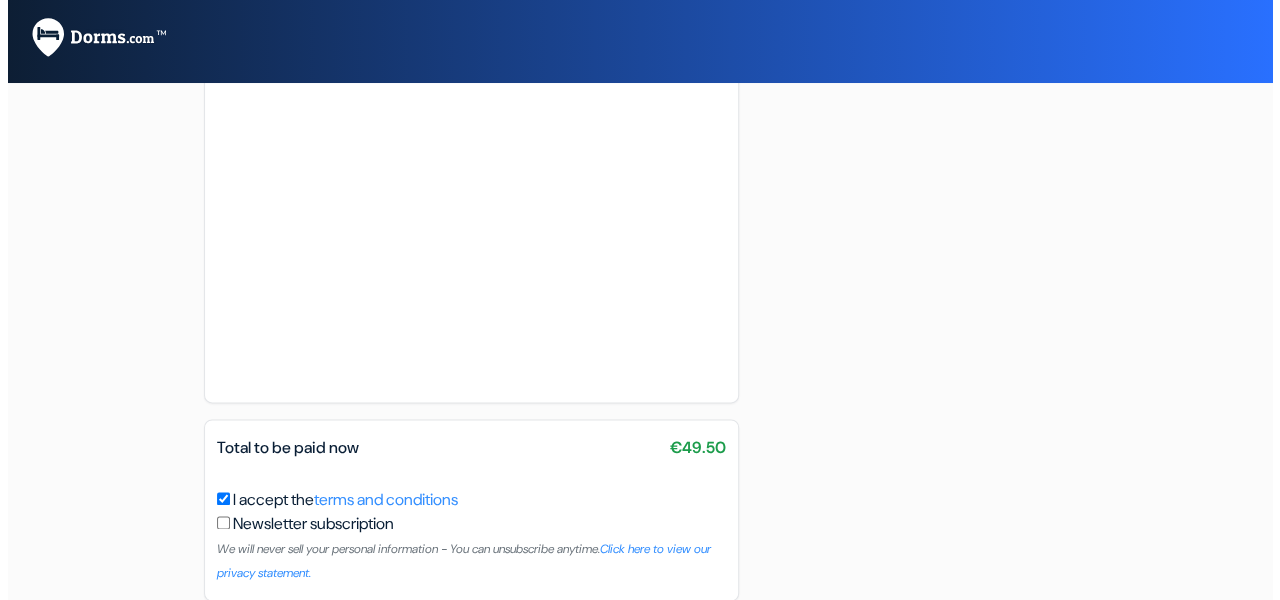scroll, scrollTop: 1238, scrollLeft: 0, axis: vertical 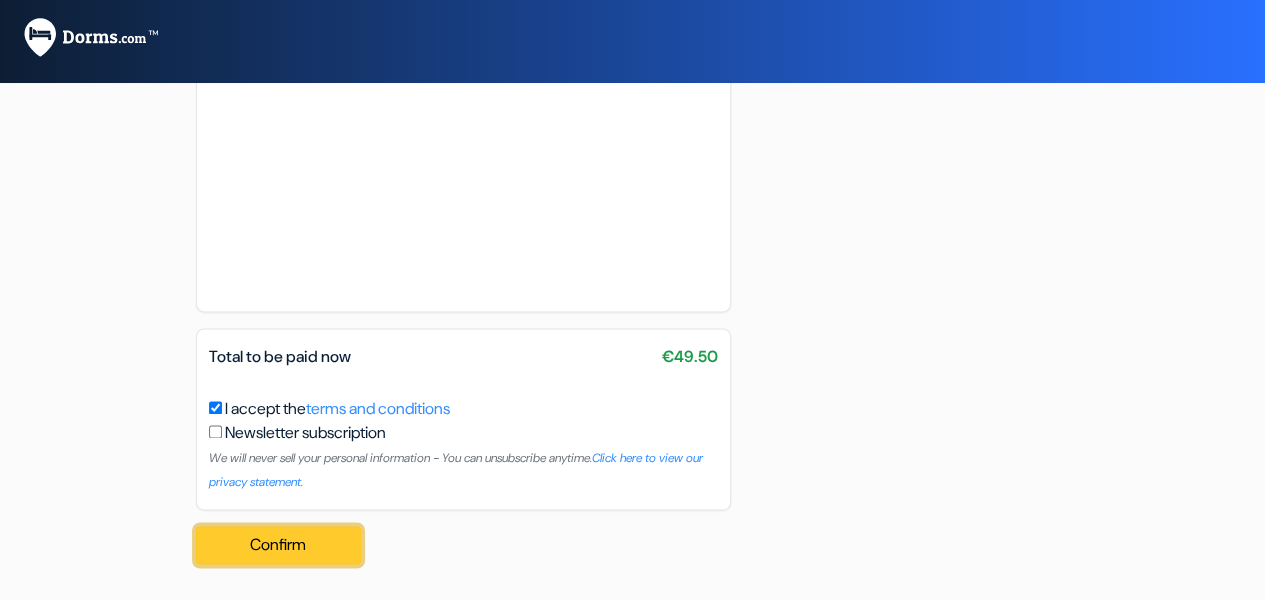 click on "Confirm
Loading..." at bounding box center [279, 545] 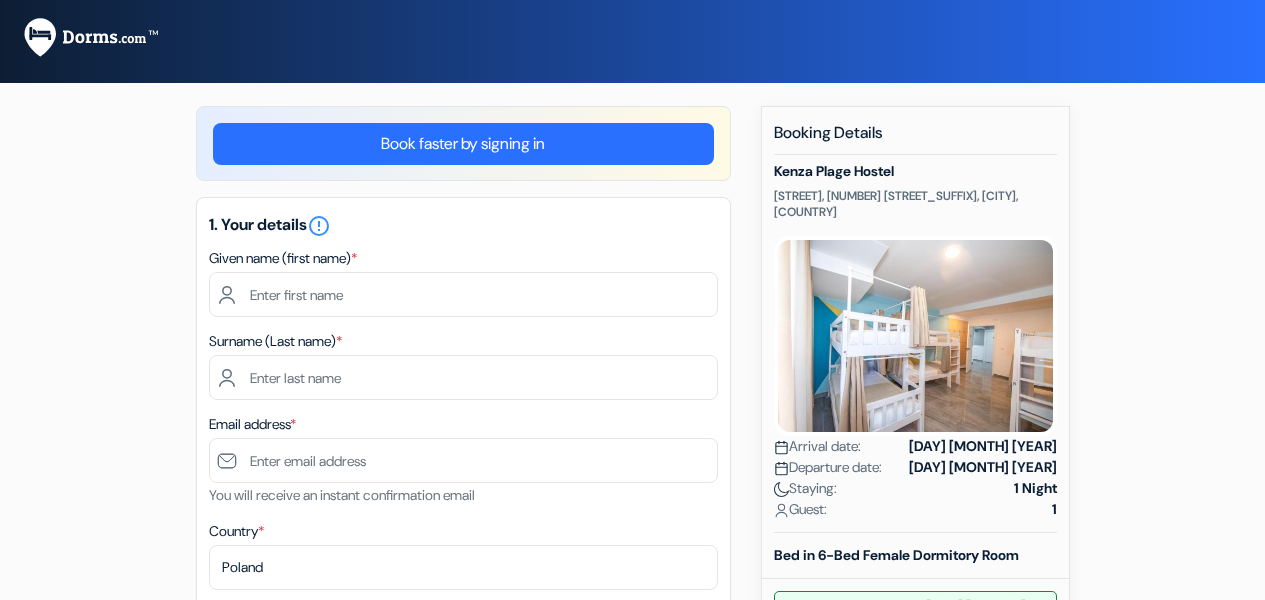 scroll, scrollTop: 0, scrollLeft: 0, axis: both 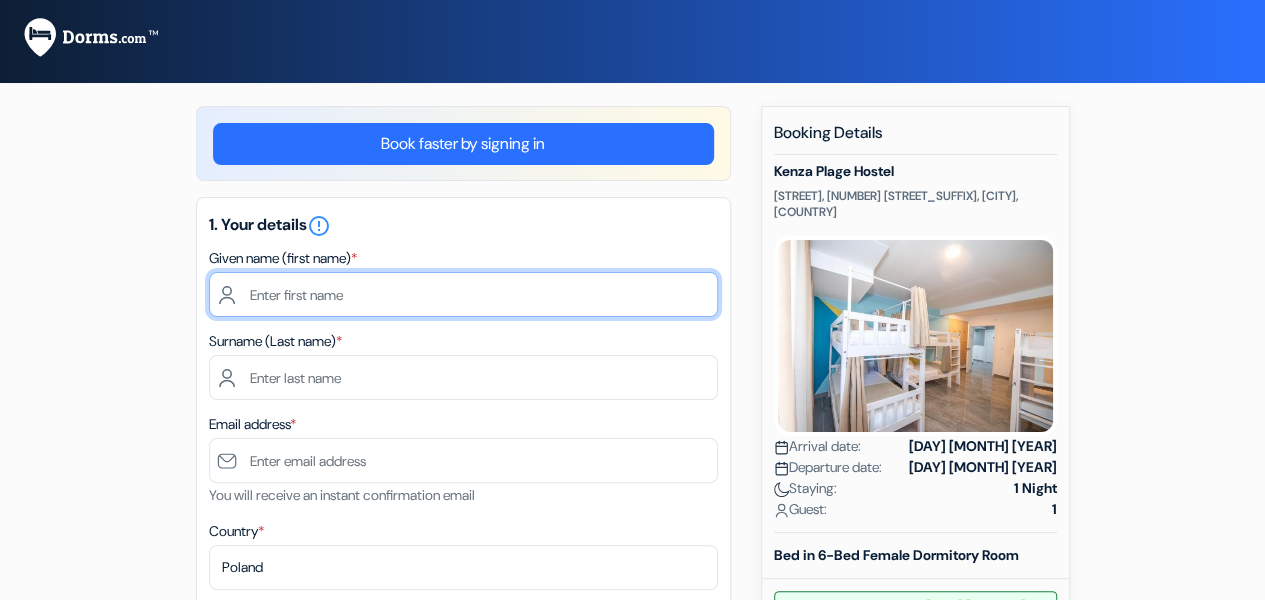 click at bounding box center (463, 294) 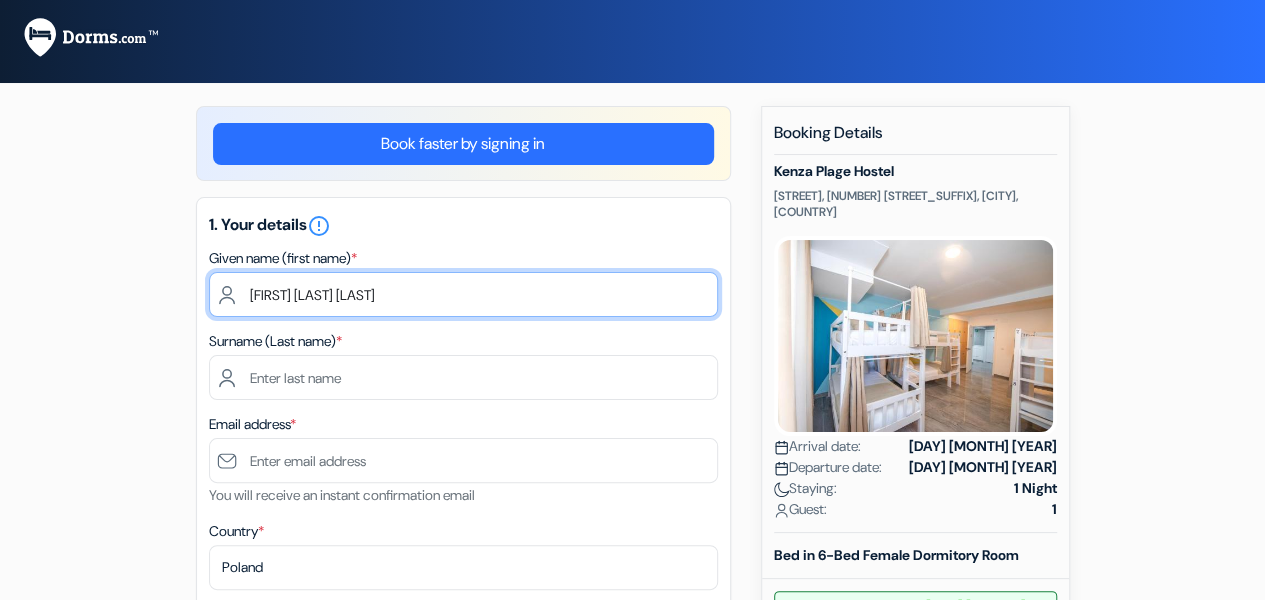 drag, startPoint x: 294, startPoint y: 295, endPoint x: 443, endPoint y: 293, distance: 149.01343 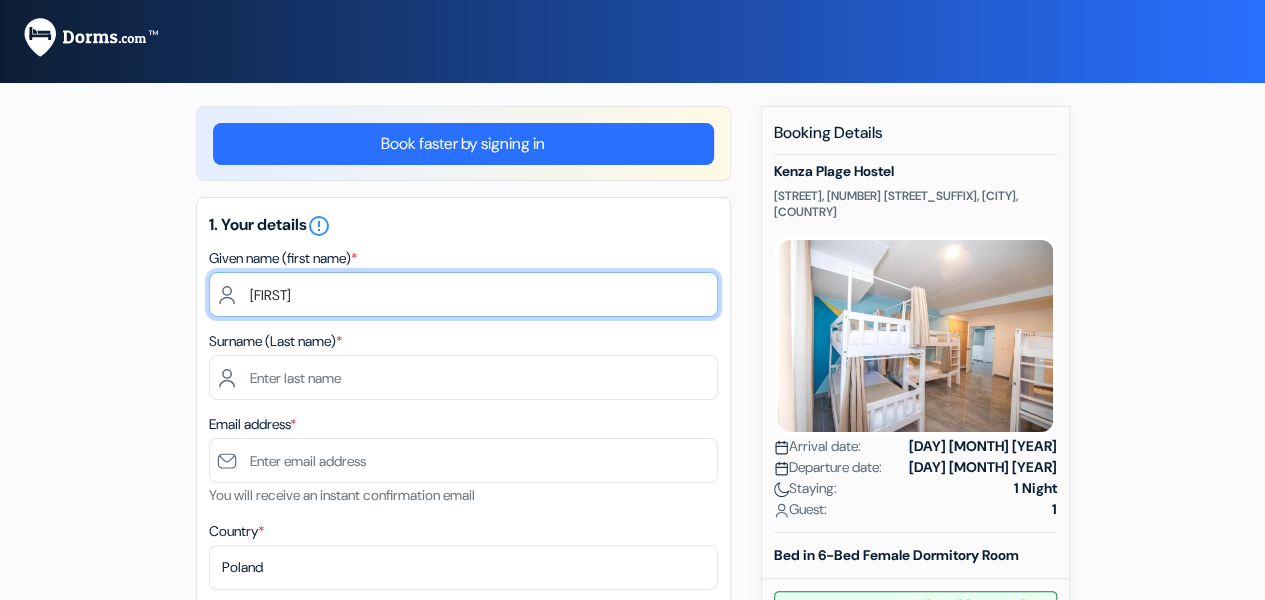 type on "IMANE" 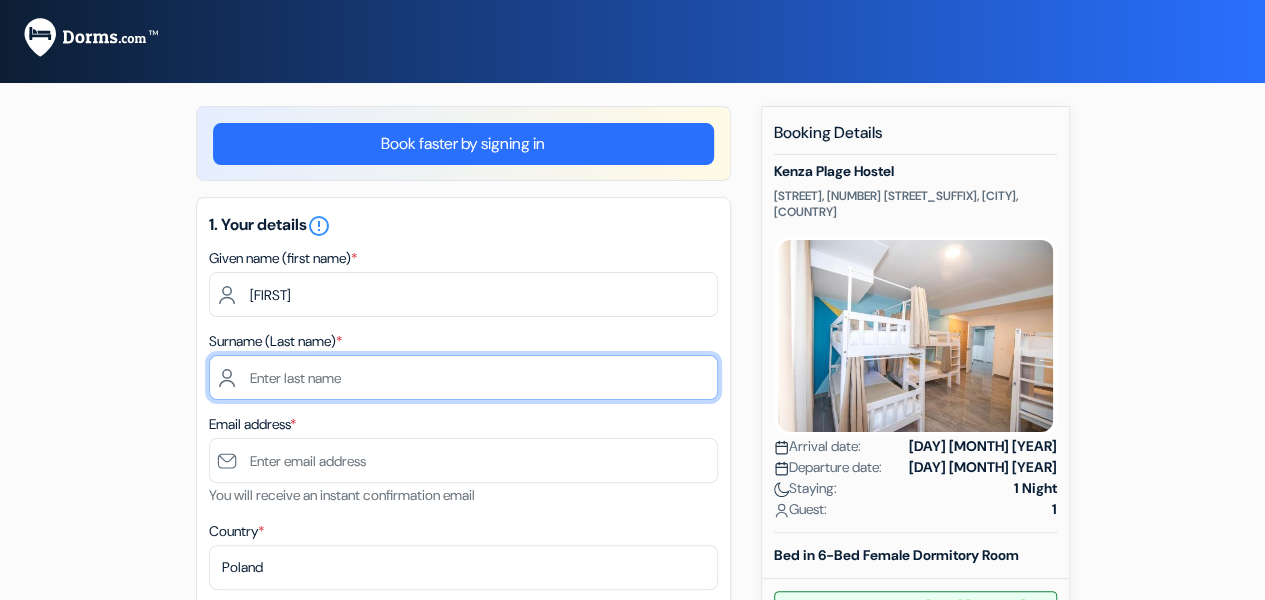 click at bounding box center [463, 377] 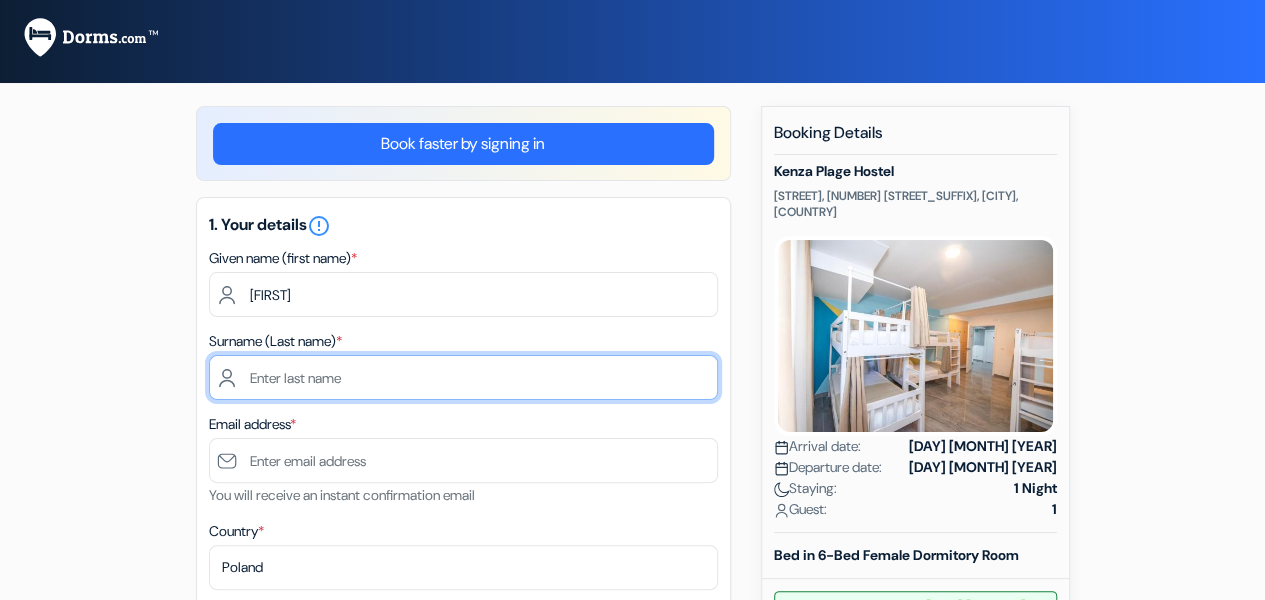 paste on "SADOUNI ESSOUAIDI" 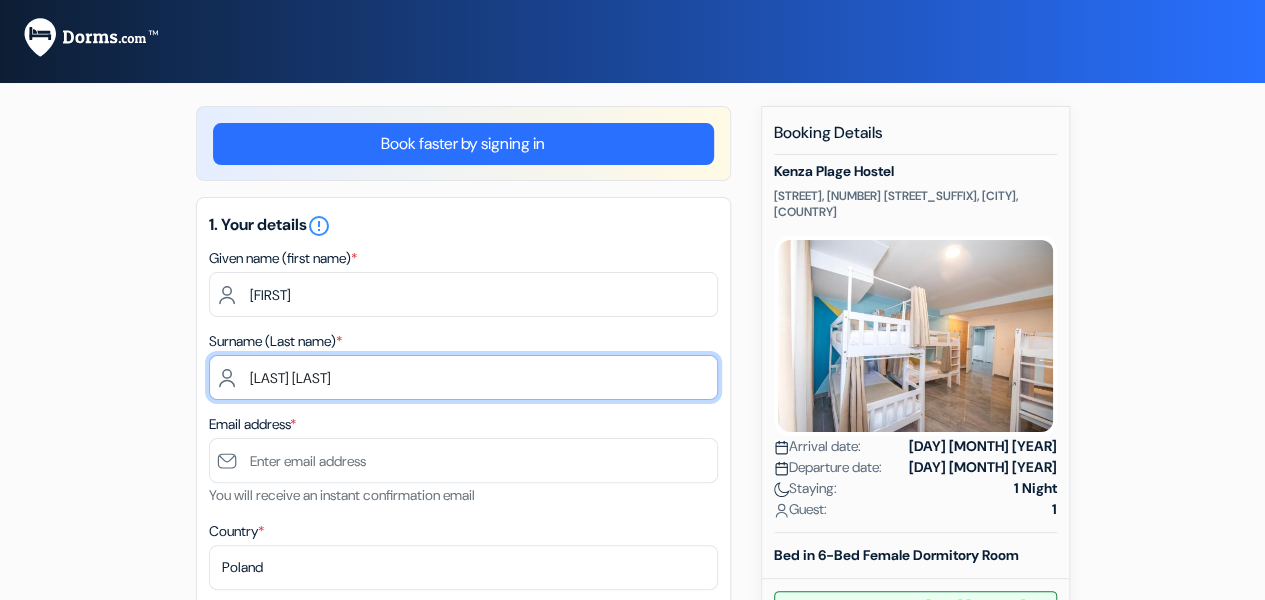 type on "SADOUNI ESSOUAIDI" 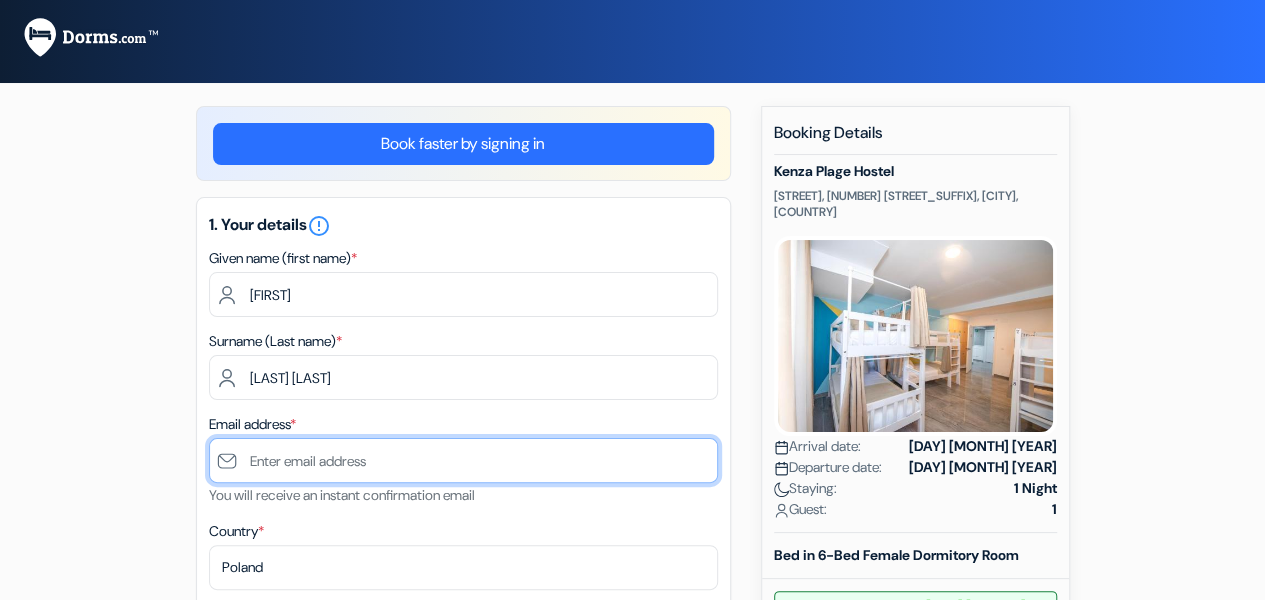 click at bounding box center [463, 460] 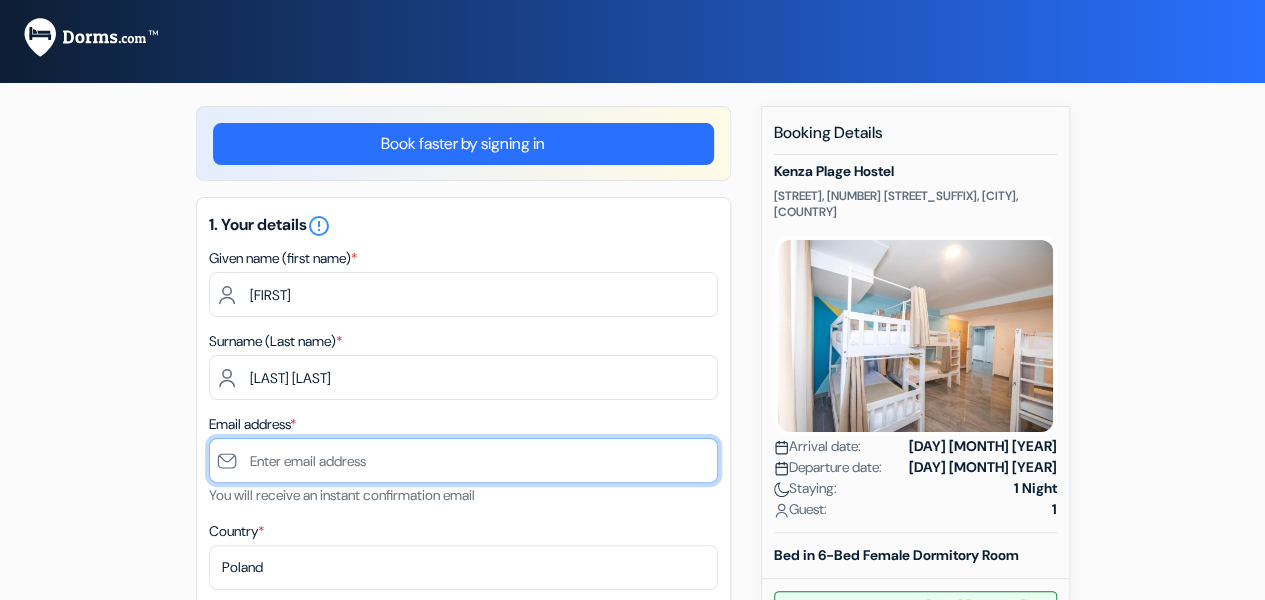 type on "bkolaczkiewicz@tratwa.org" 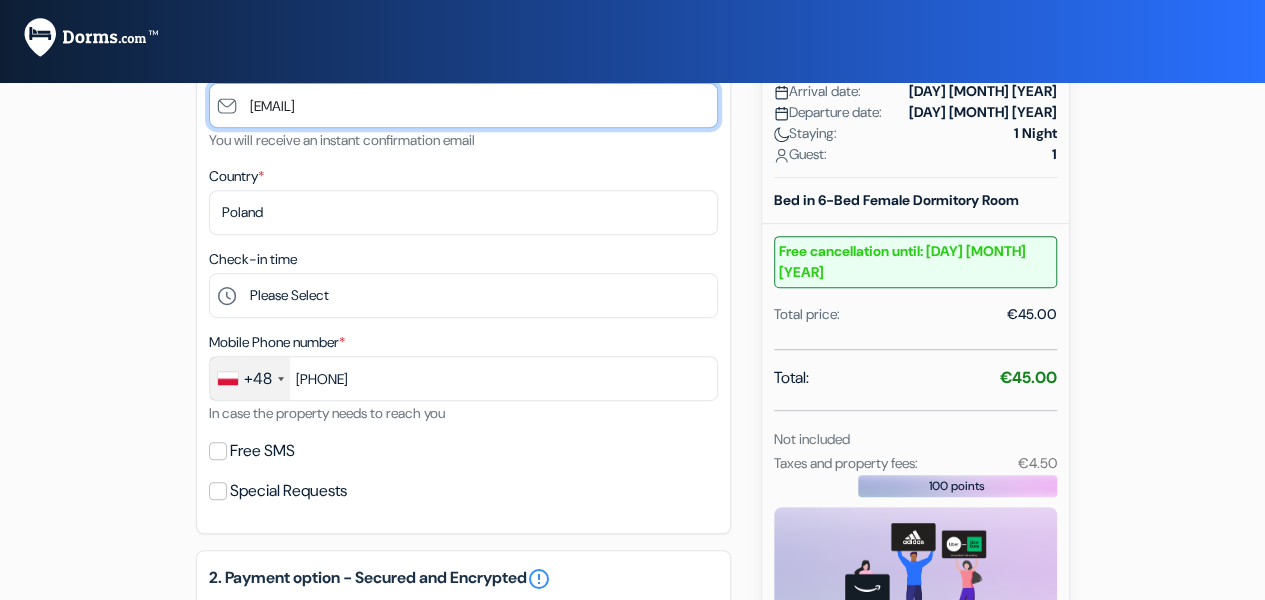 scroll, scrollTop: 400, scrollLeft: 0, axis: vertical 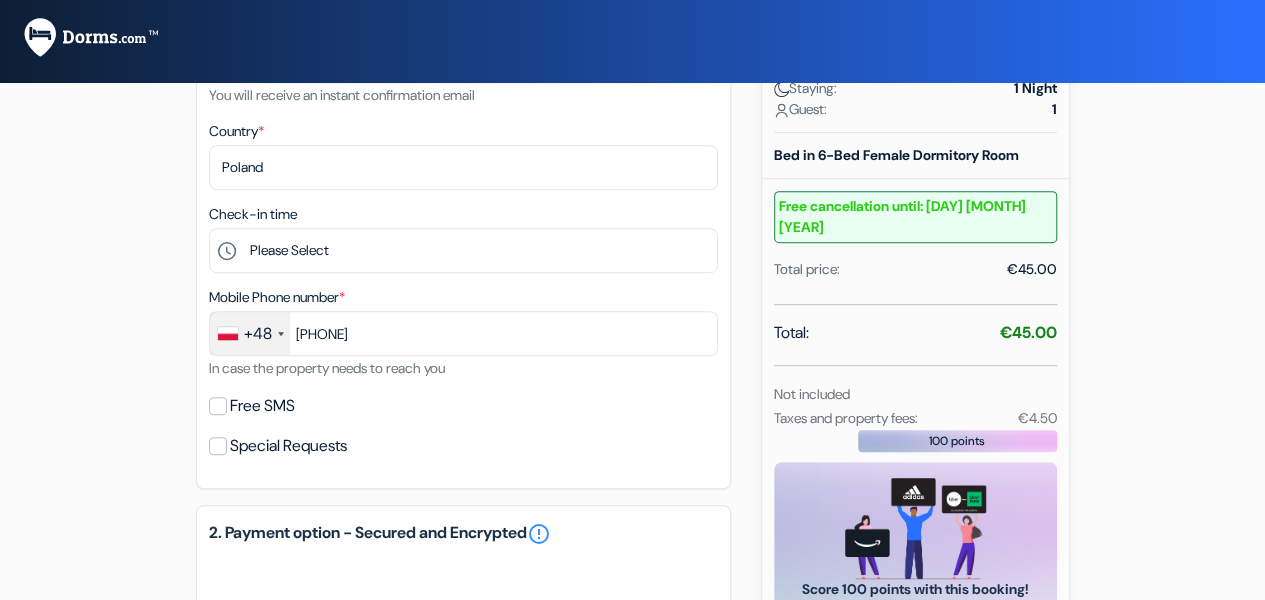 click at bounding box center [281, 334] 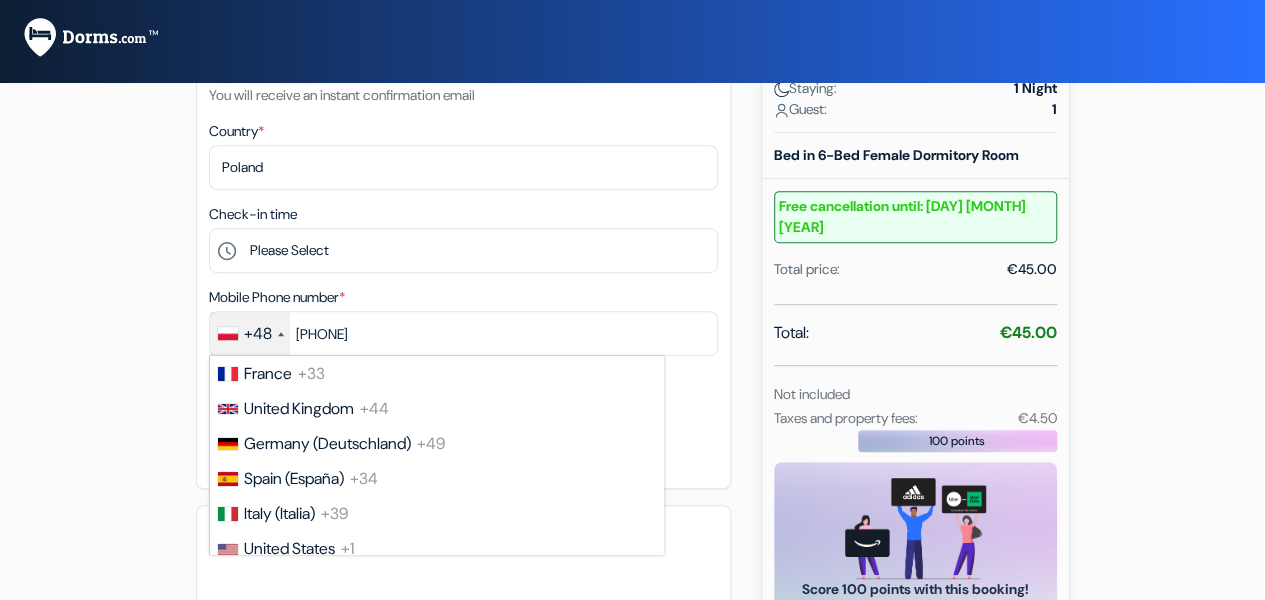 scroll, scrollTop: 6144, scrollLeft: 0, axis: vertical 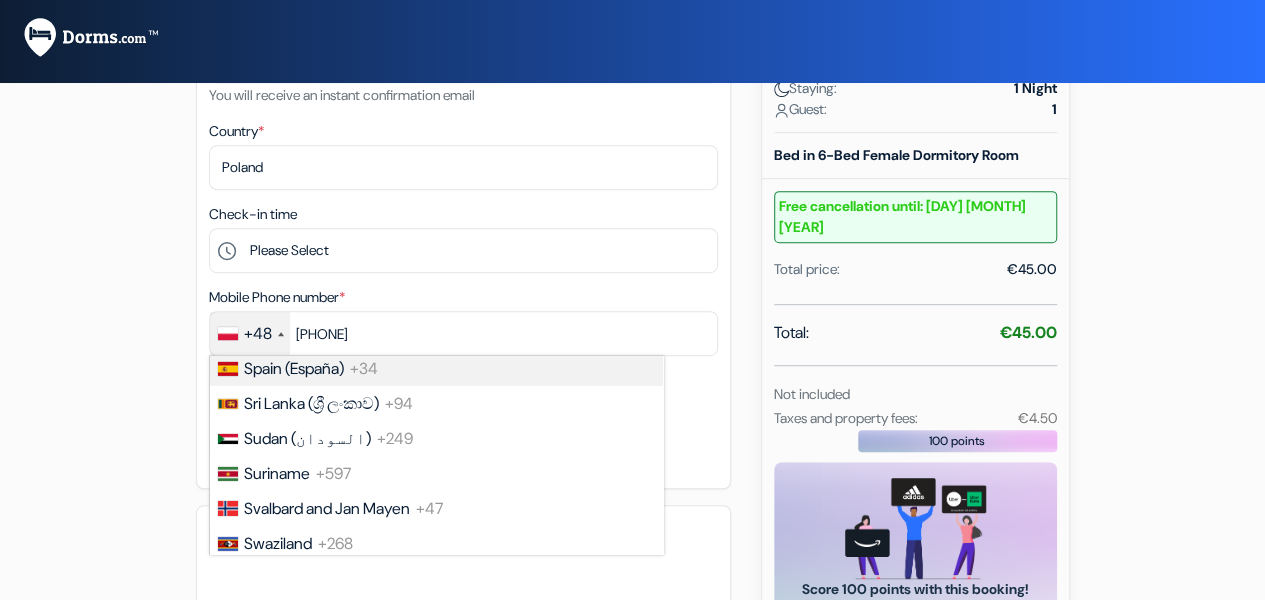 click on "Spain (España)" at bounding box center [294, 368] 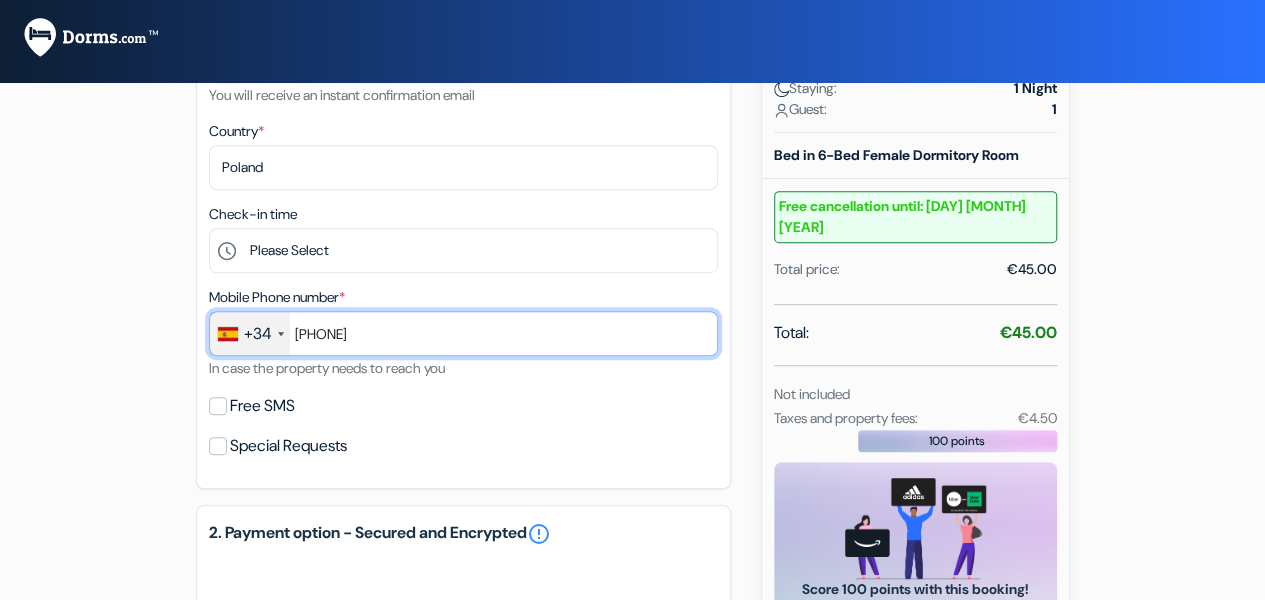 drag, startPoint x: 390, startPoint y: 335, endPoint x: 289, endPoint y: 331, distance: 101.07918 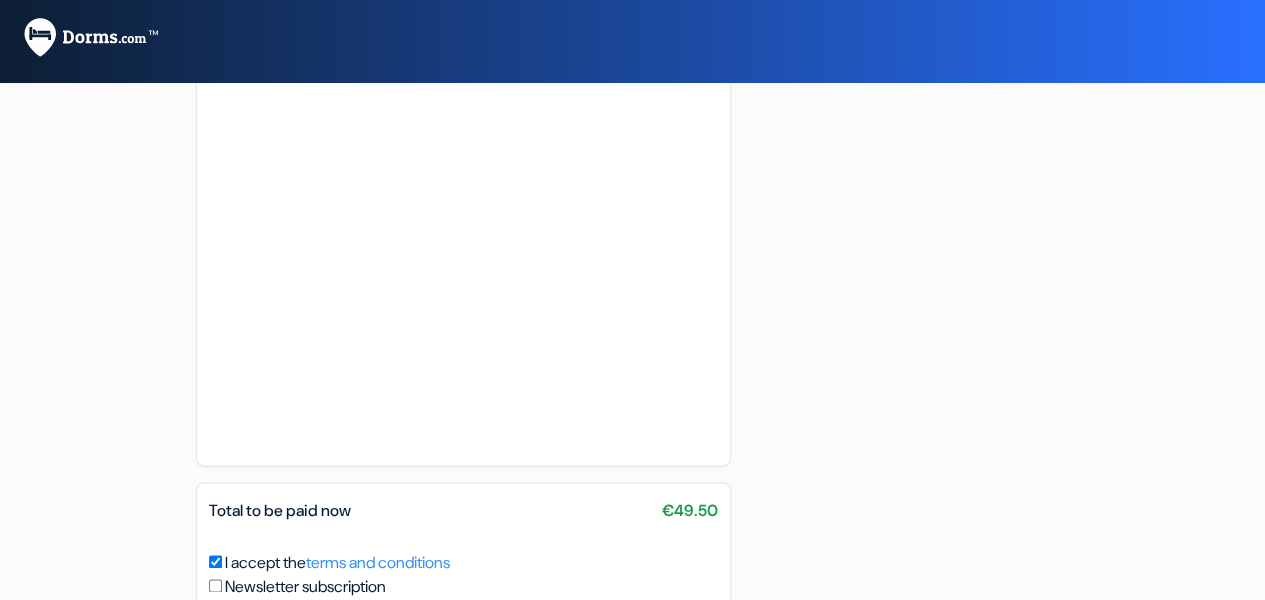 scroll, scrollTop: 1038, scrollLeft: 0, axis: vertical 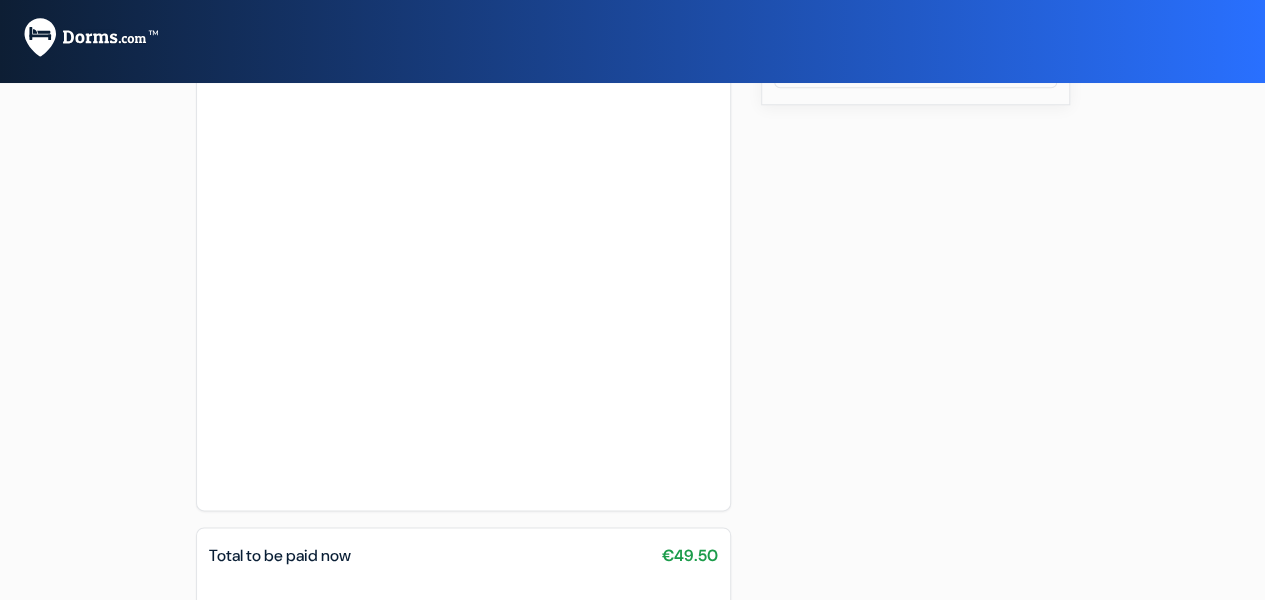 type on "674887471" 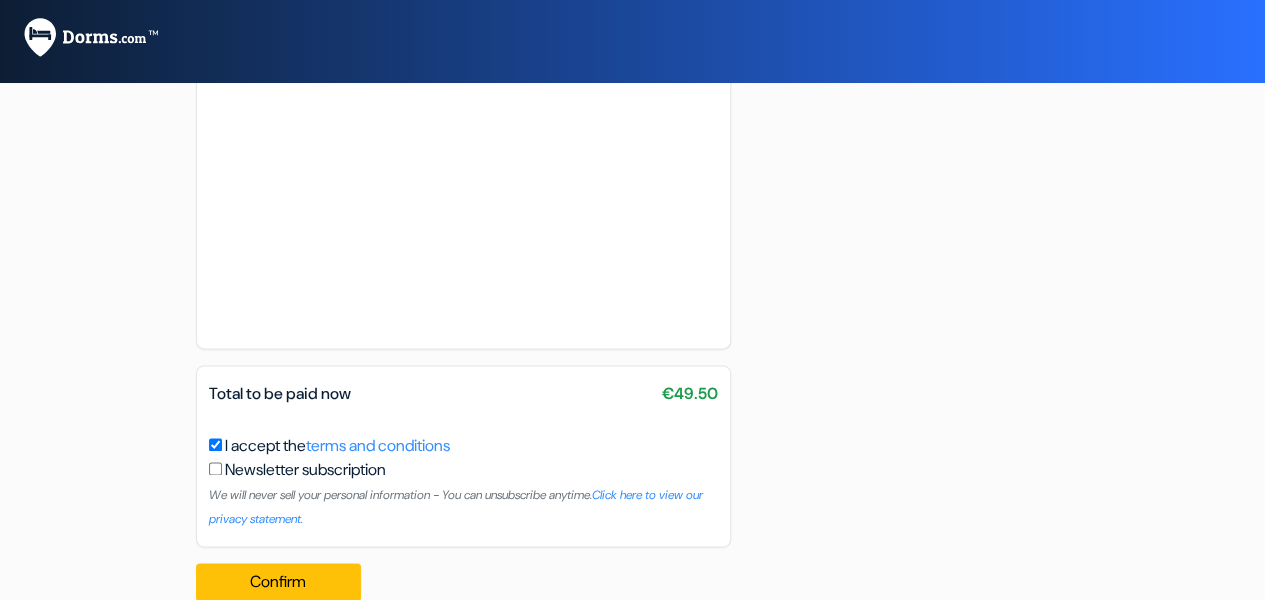 scroll, scrollTop: 1238, scrollLeft: 0, axis: vertical 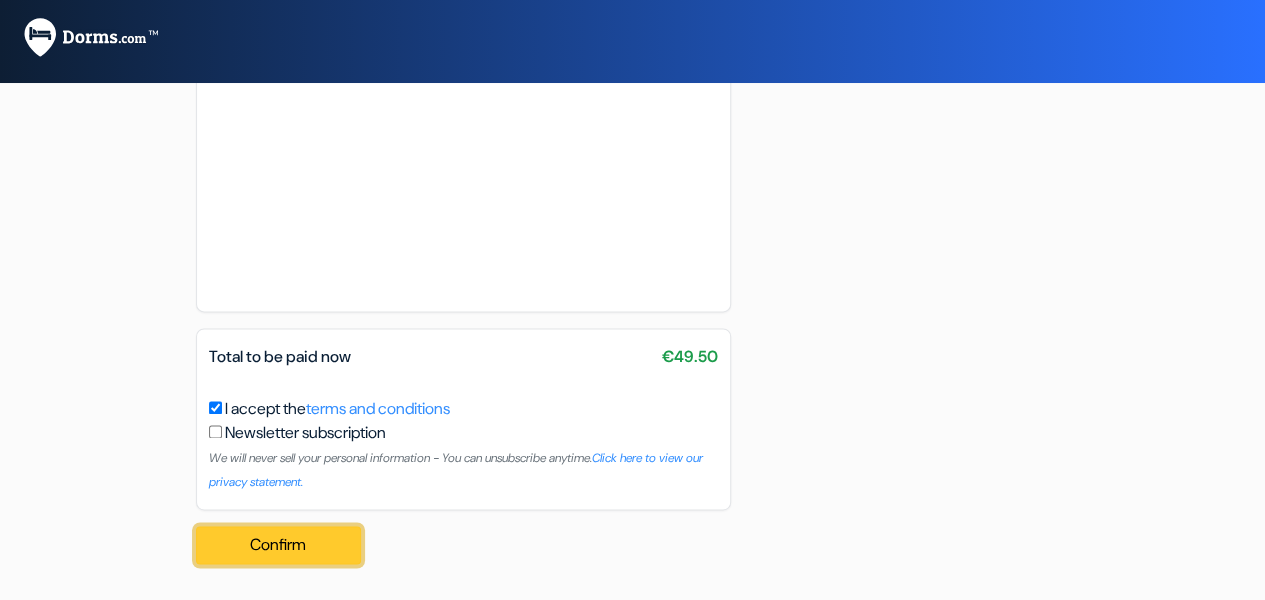 click on "Confirm
Loading..." at bounding box center (279, 545) 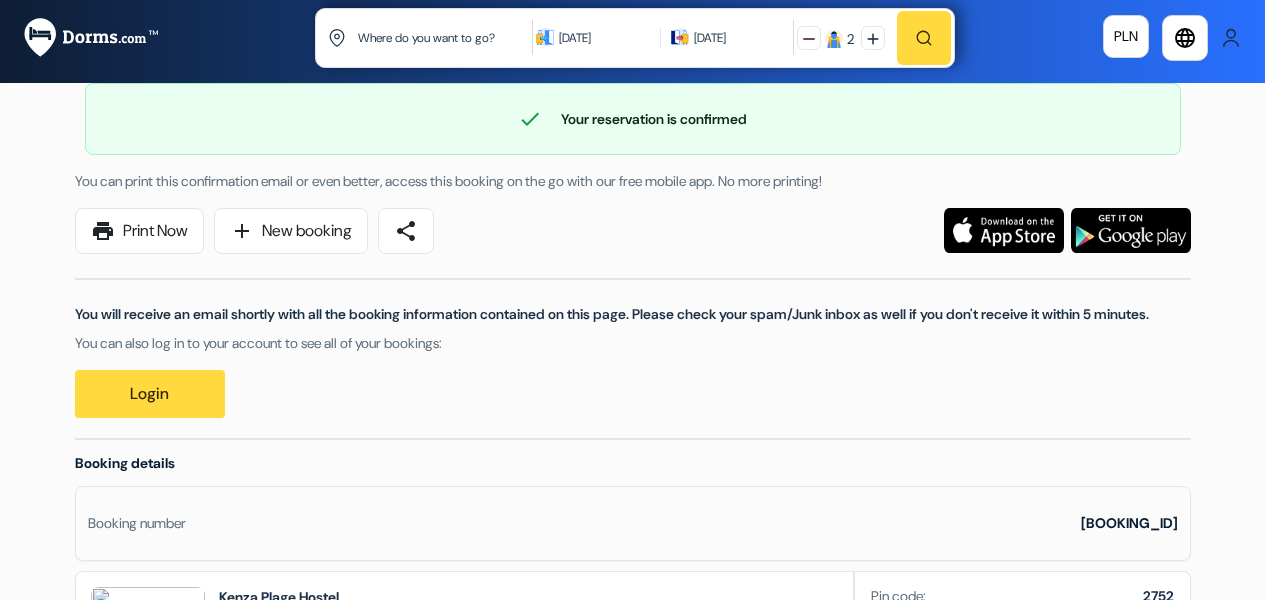 scroll, scrollTop: 0, scrollLeft: 0, axis: both 